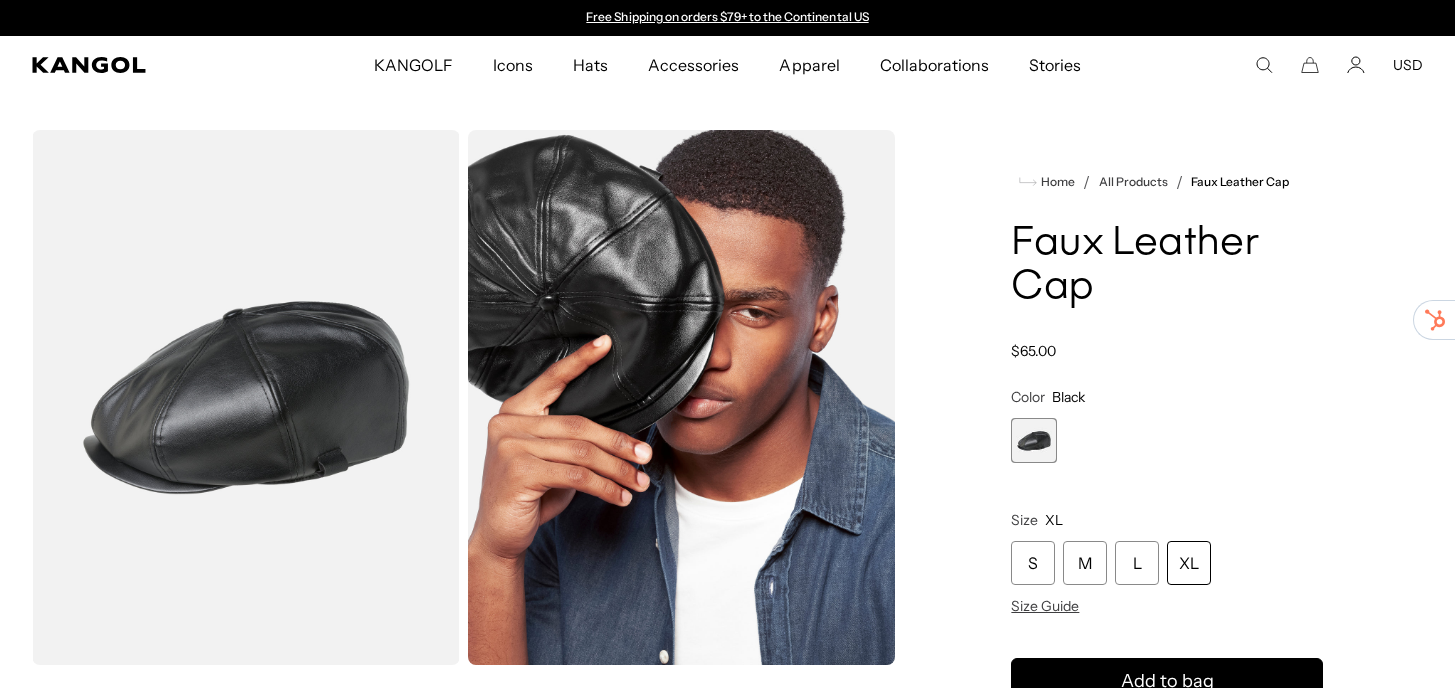 scroll, scrollTop: 0, scrollLeft: 0, axis: both 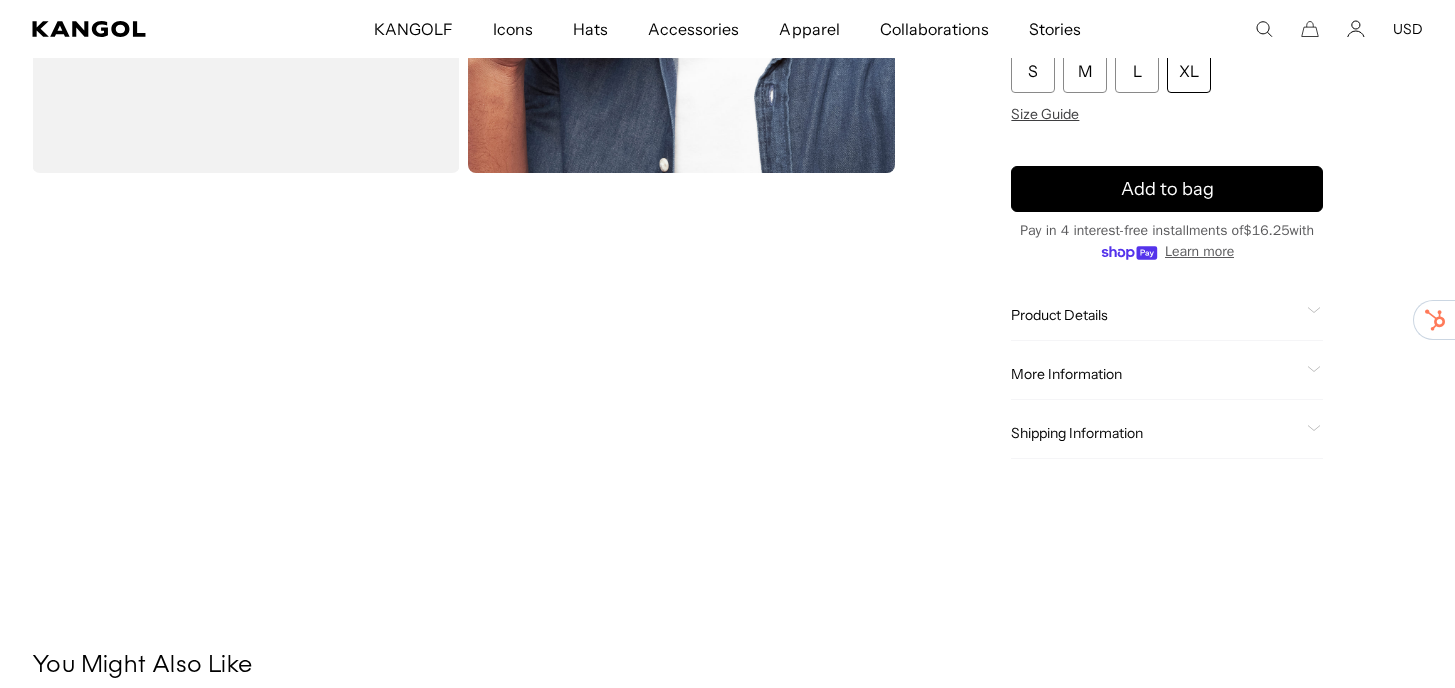 click on "Shipping Information" 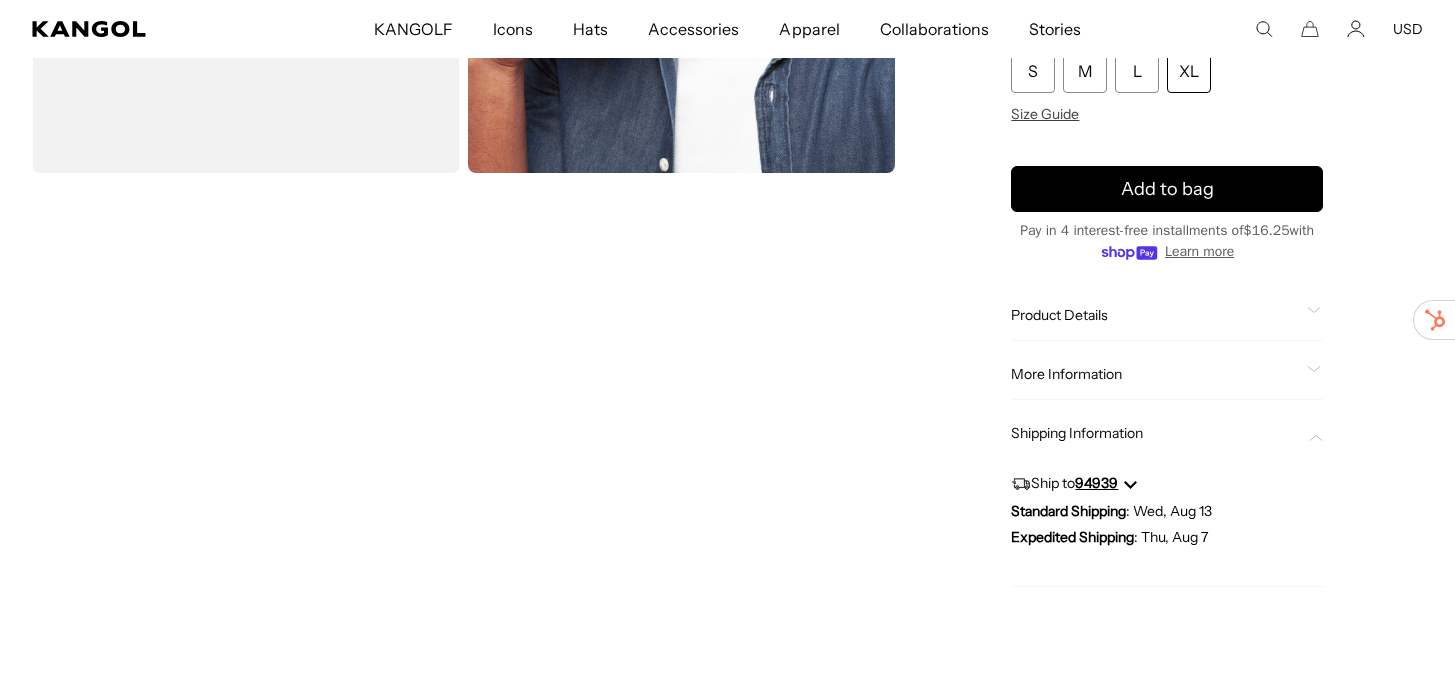 scroll, scrollTop: 0, scrollLeft: 0, axis: both 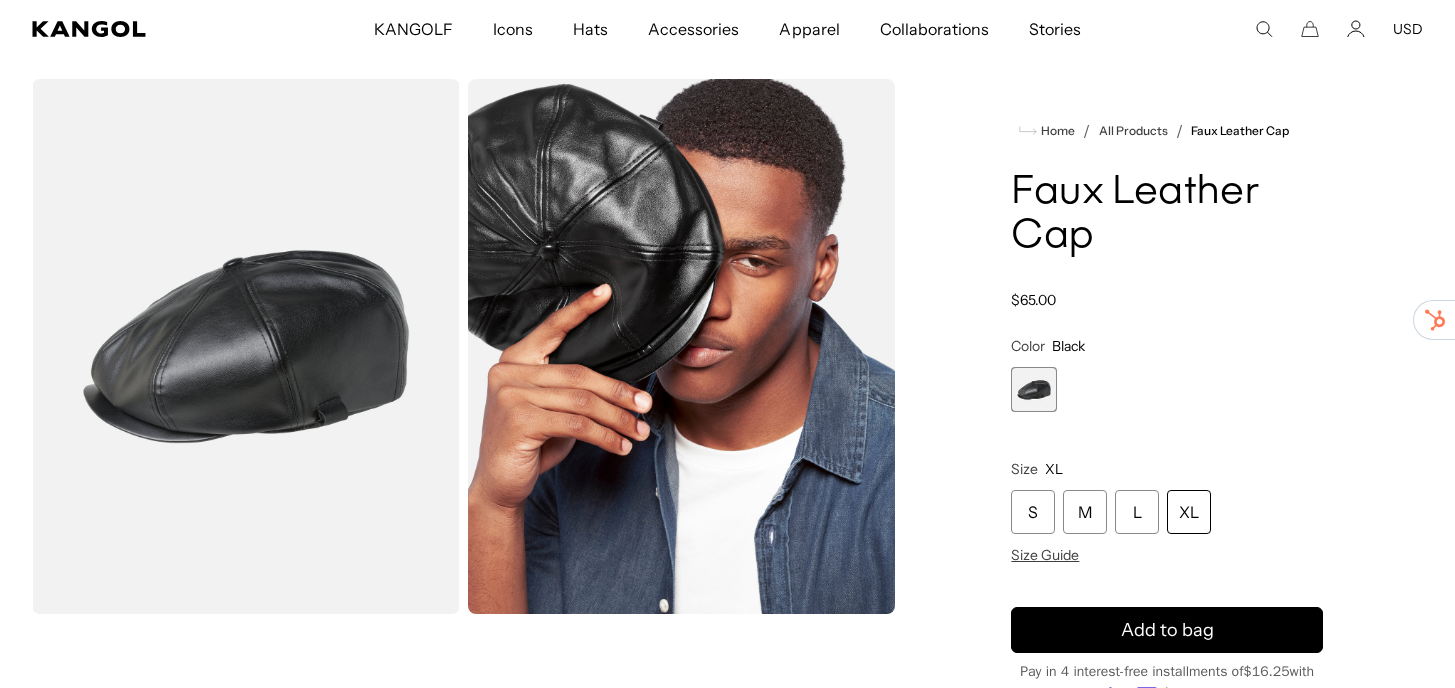 click 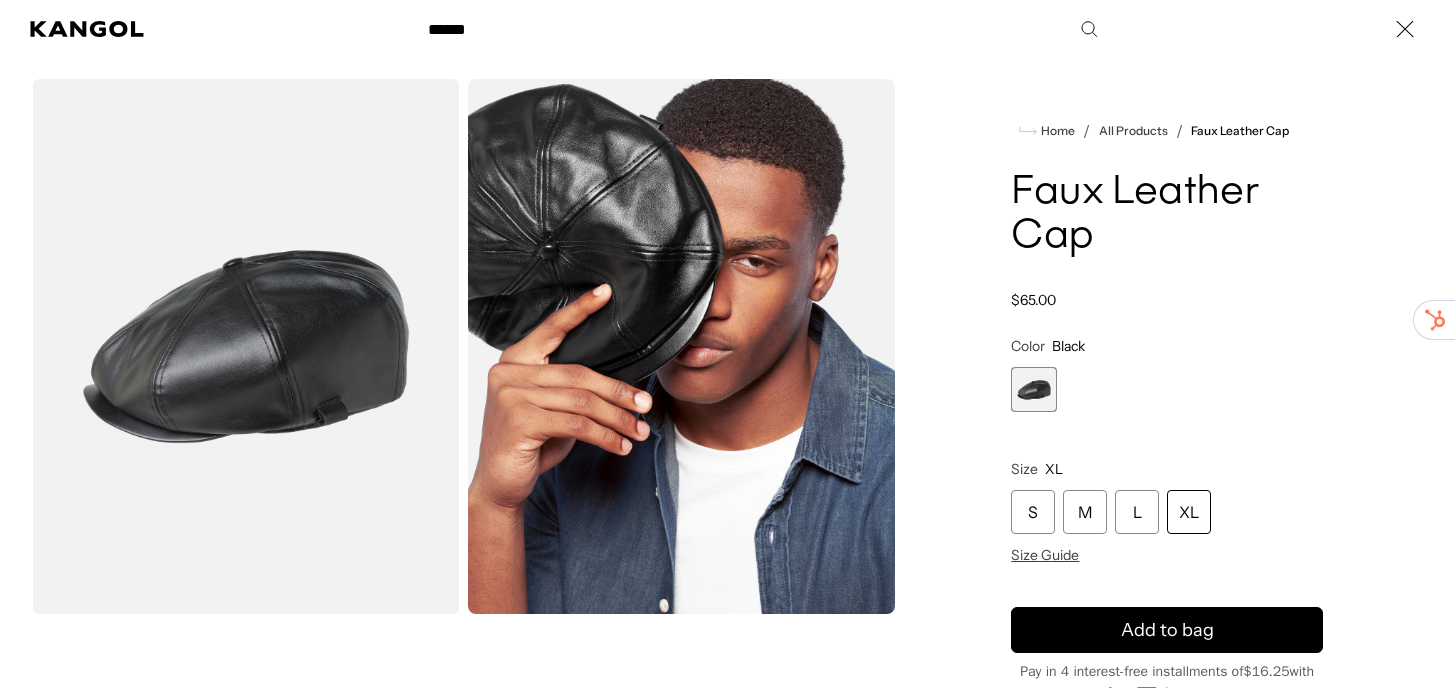 scroll, scrollTop: 0, scrollLeft: 0, axis: both 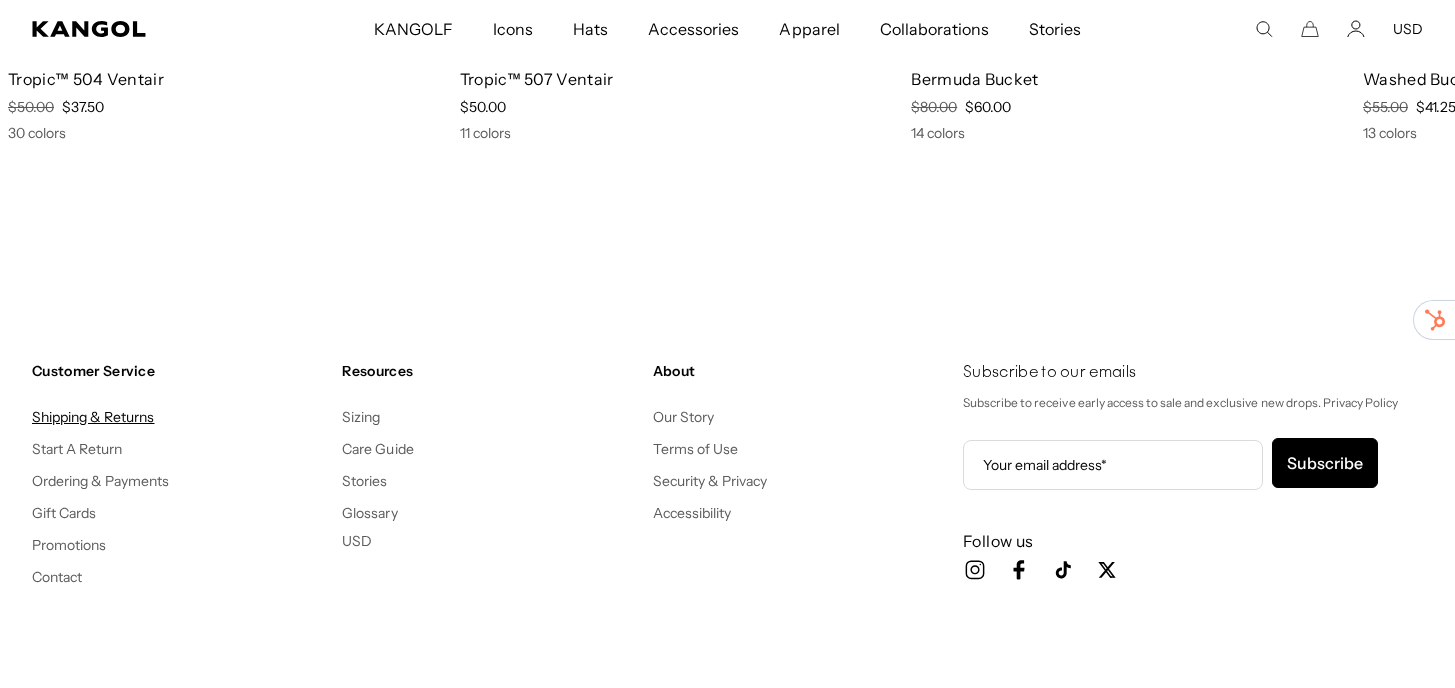 click on "Shipping & Returns" at bounding box center [93, 417] 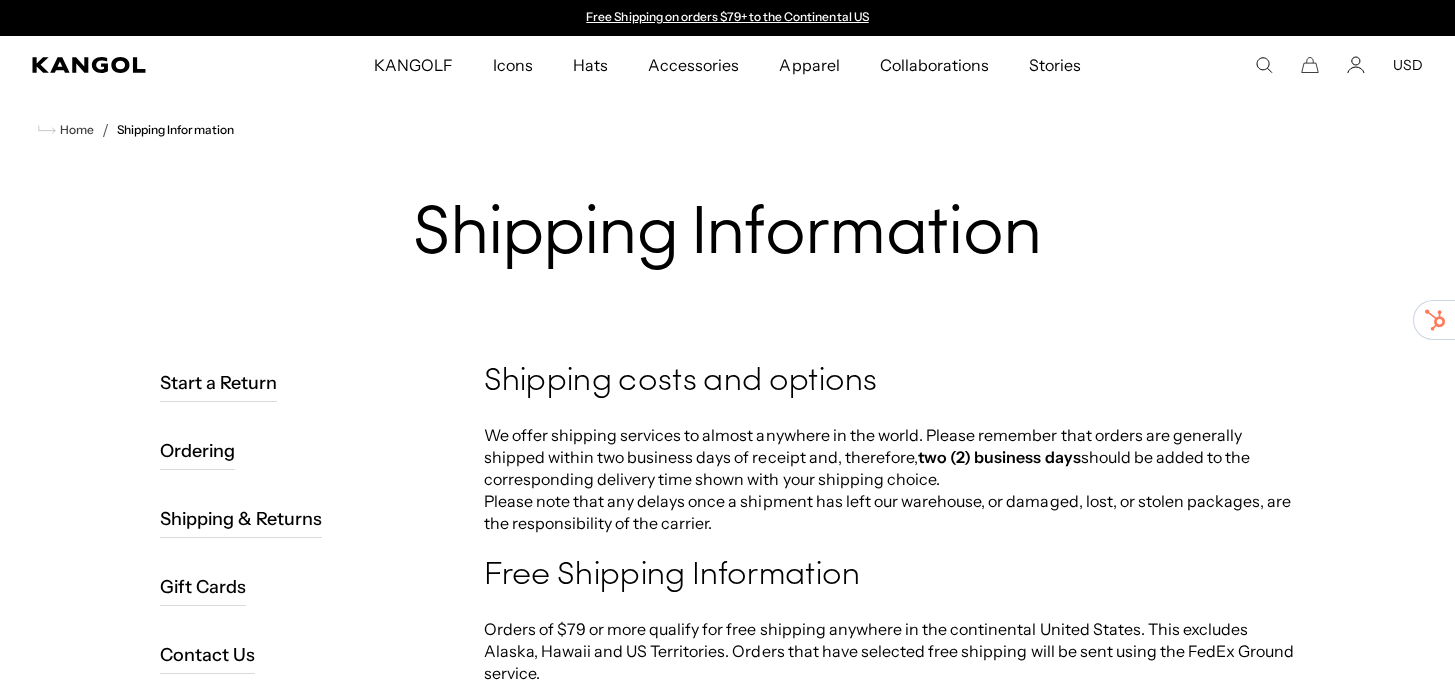 scroll, scrollTop: 0, scrollLeft: 0, axis: both 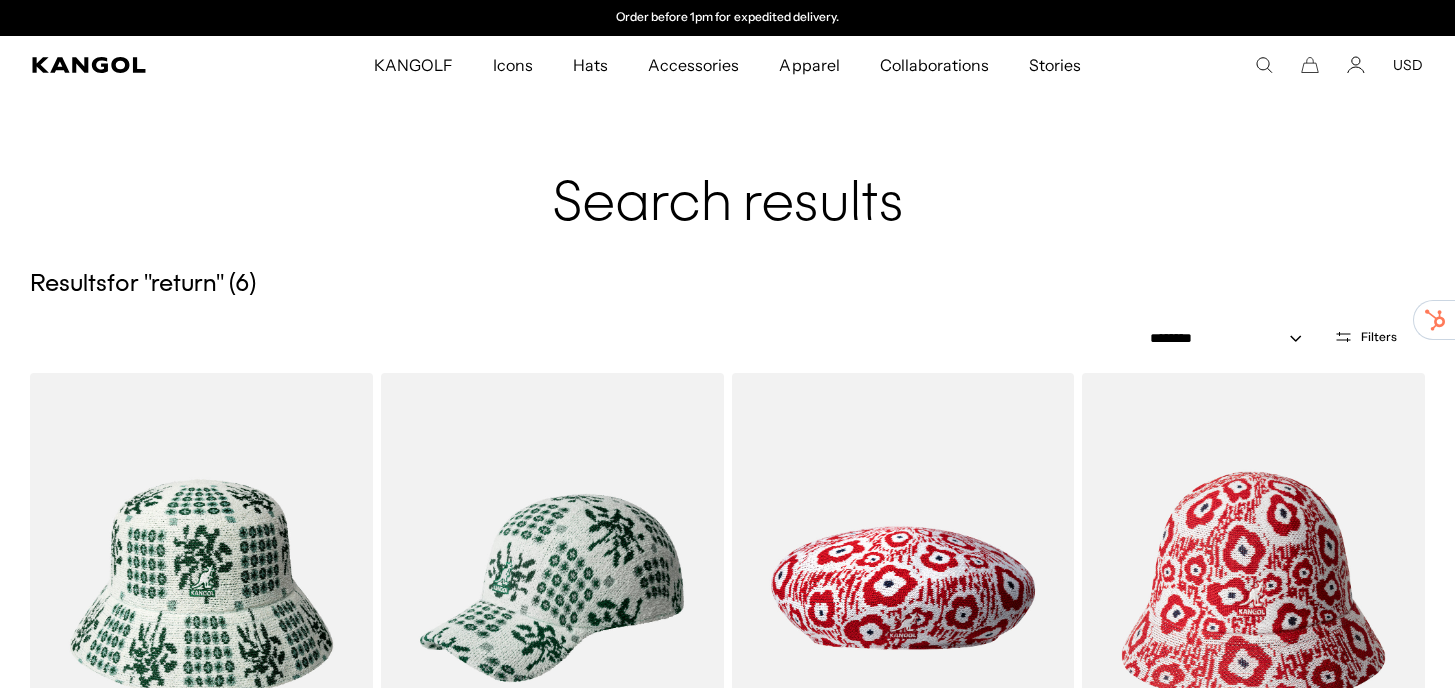 click 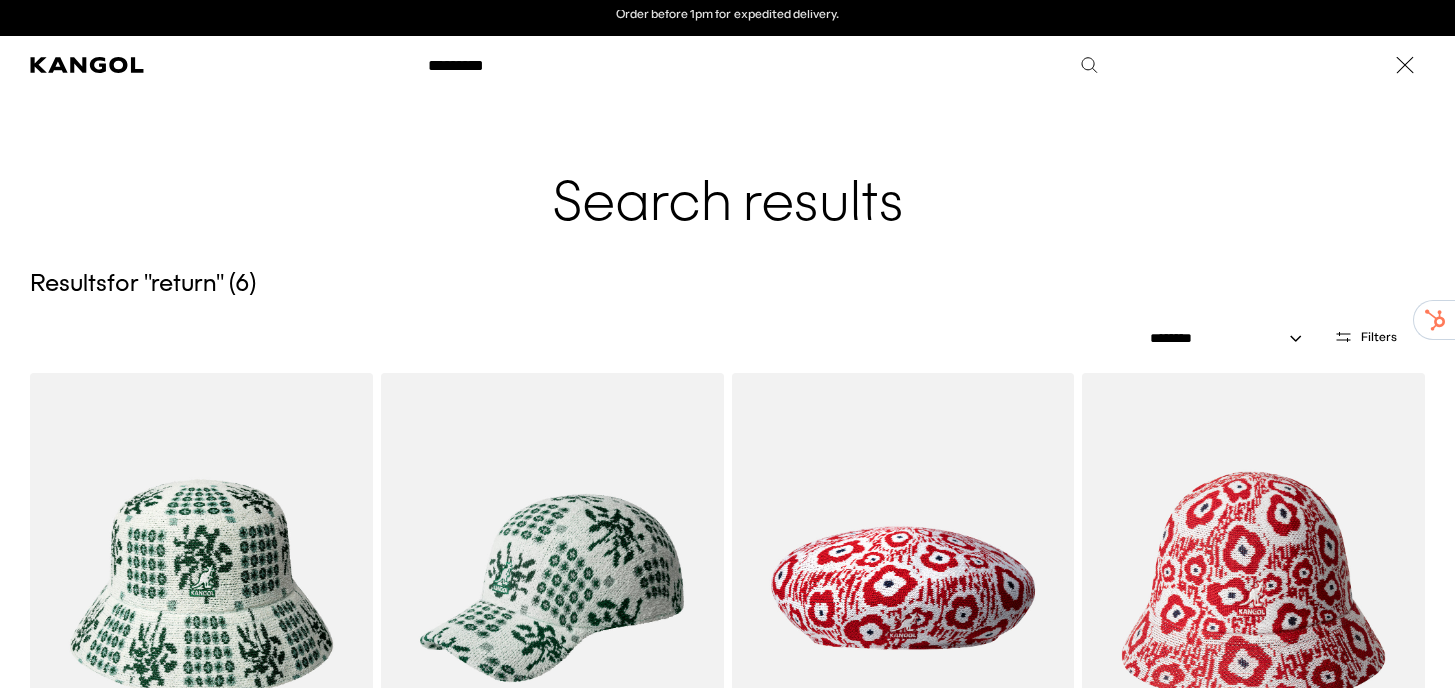 scroll, scrollTop: 0, scrollLeft: 0, axis: both 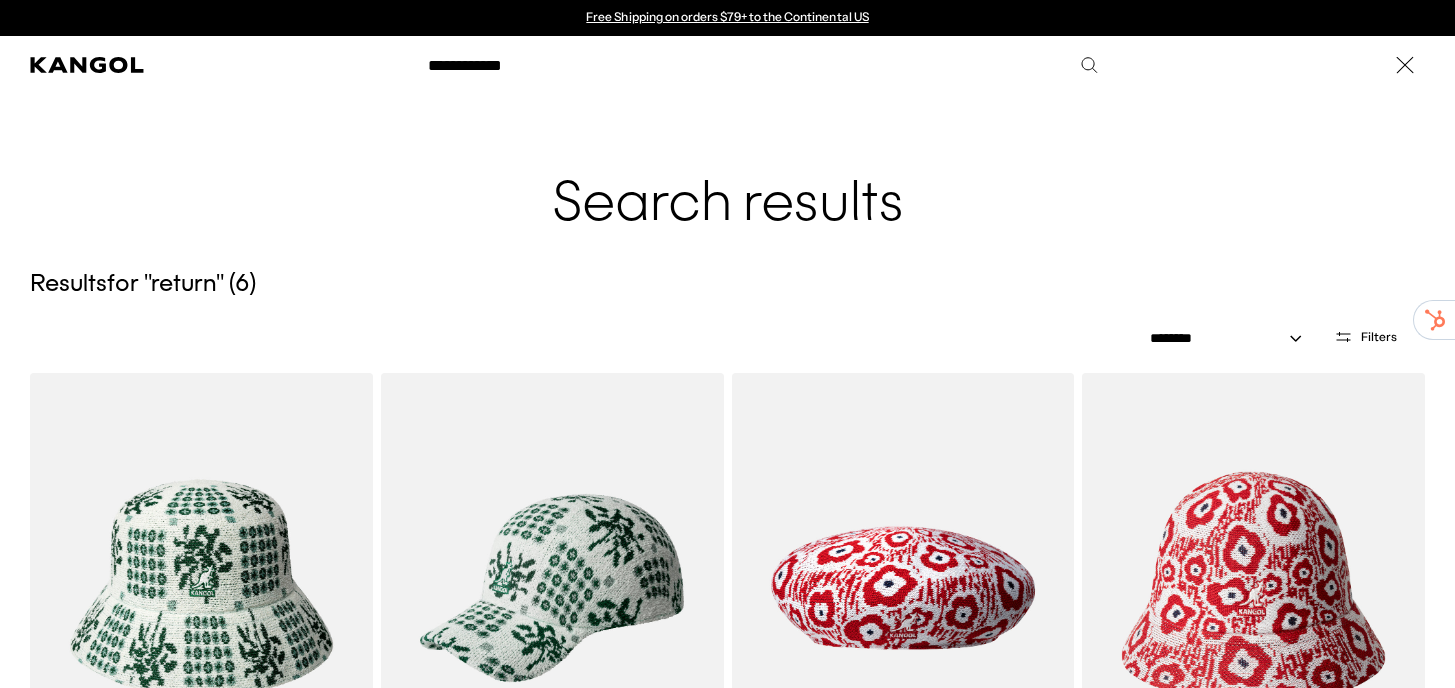 type on "**********" 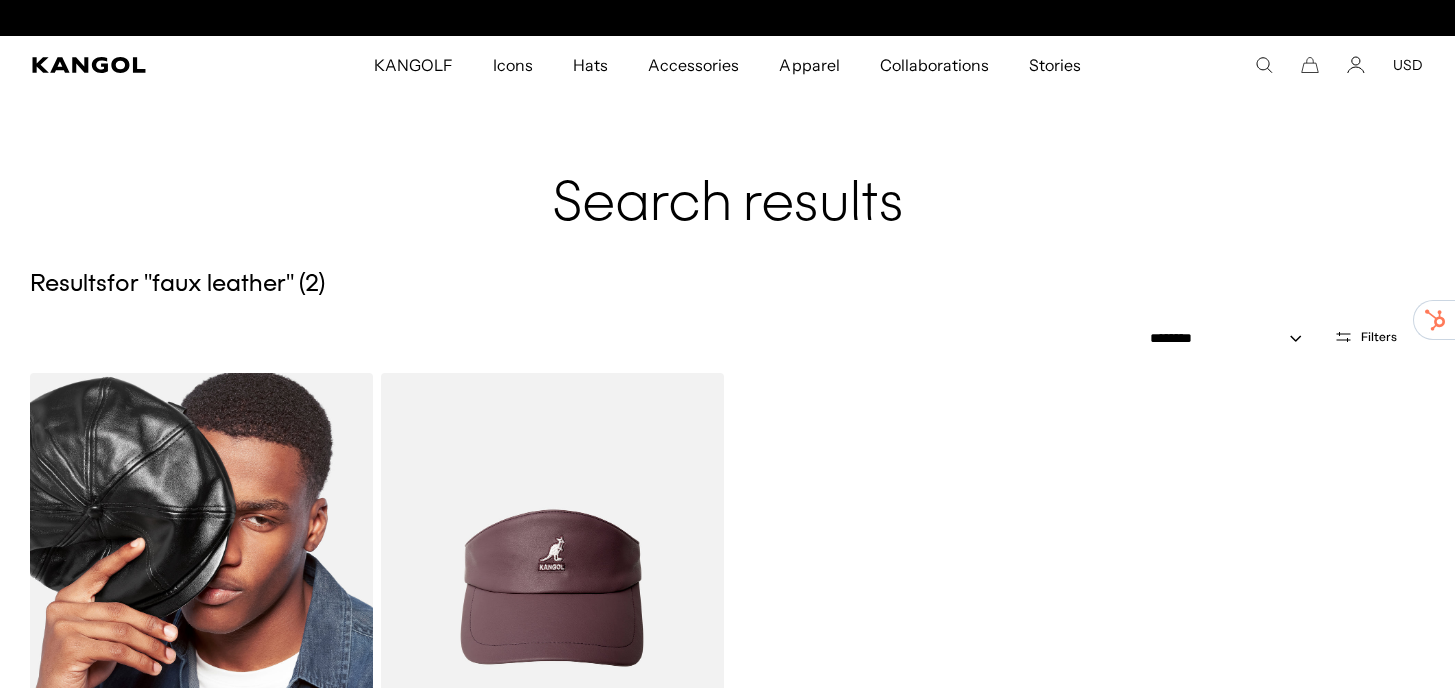 click at bounding box center (201, 588) 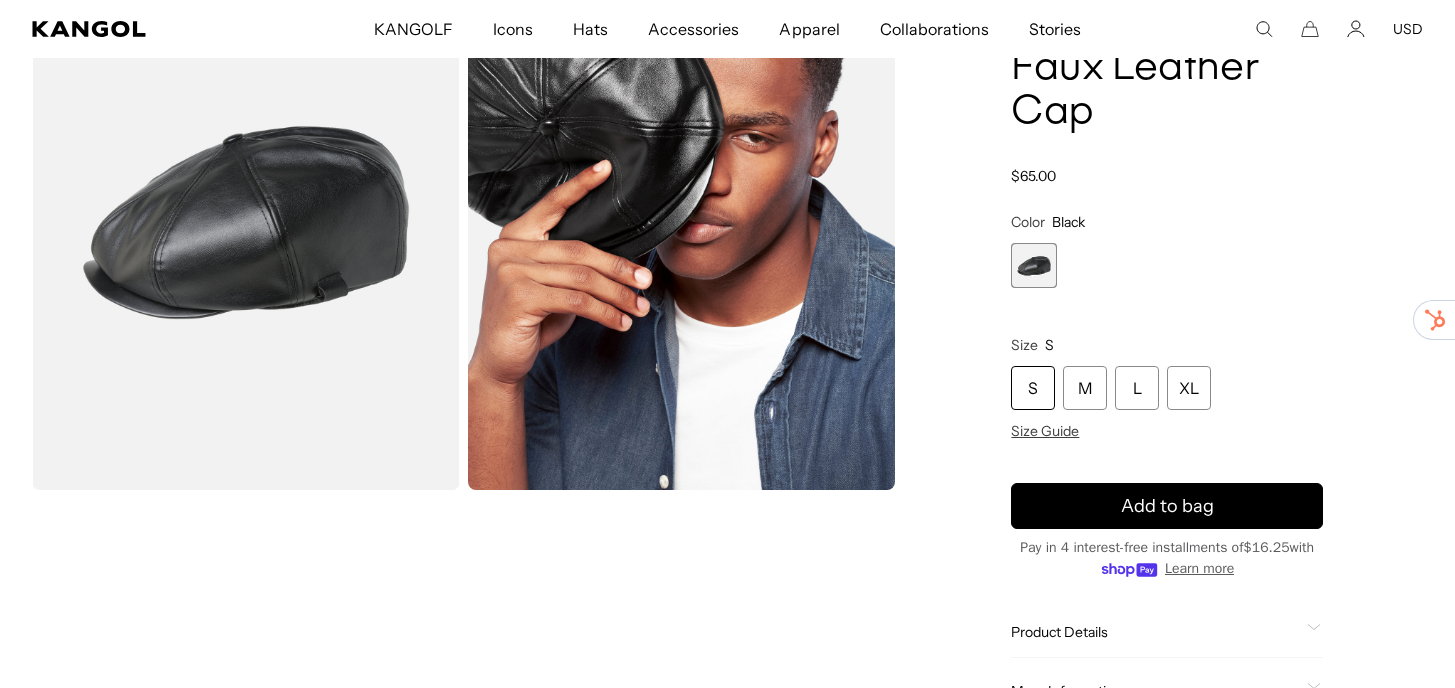 scroll, scrollTop: 177, scrollLeft: 0, axis: vertical 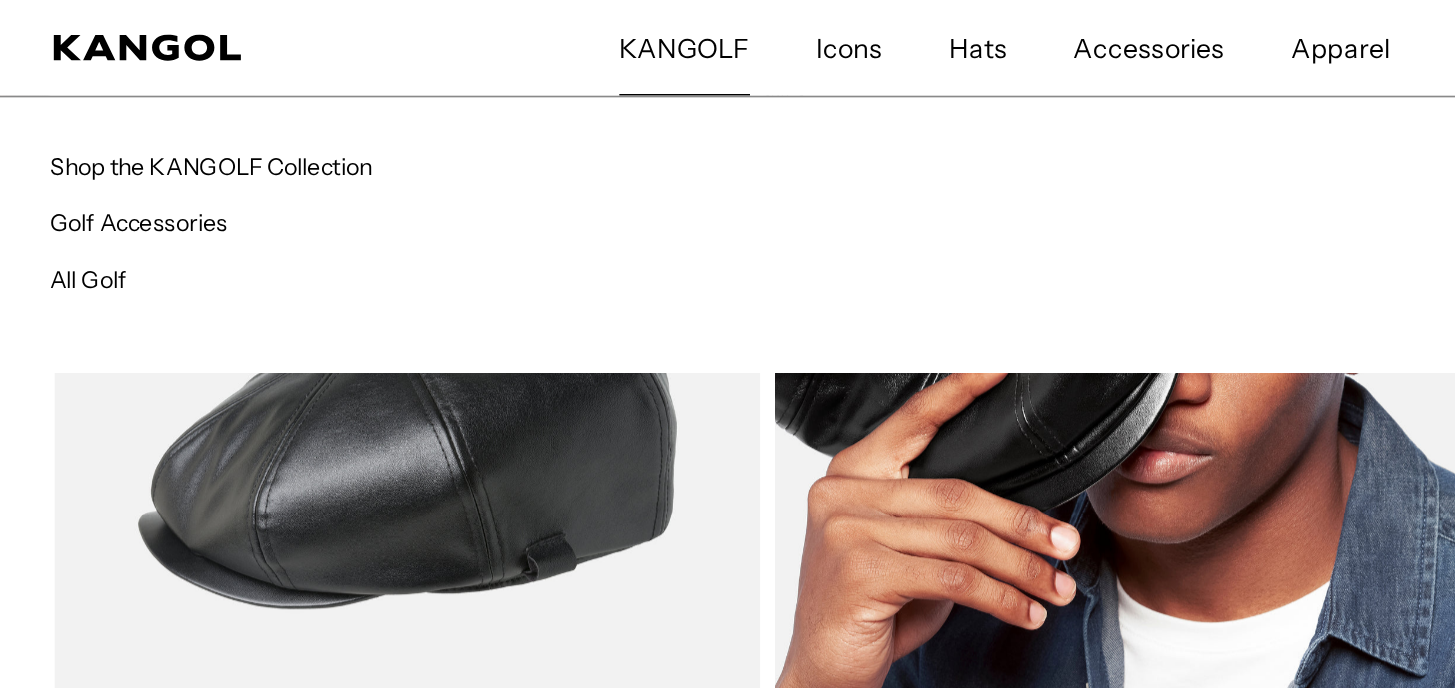 click on "KANGOLF" at bounding box center (413, 29) 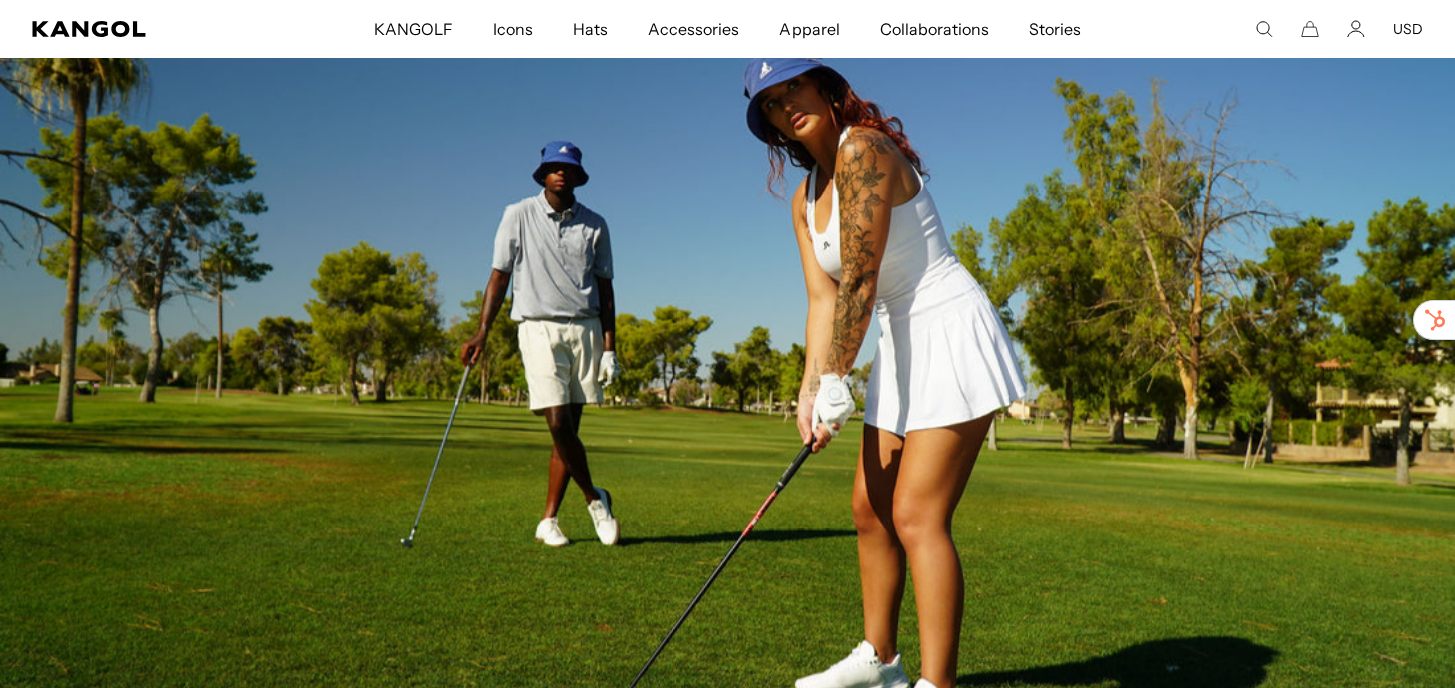 scroll, scrollTop: 215, scrollLeft: 0, axis: vertical 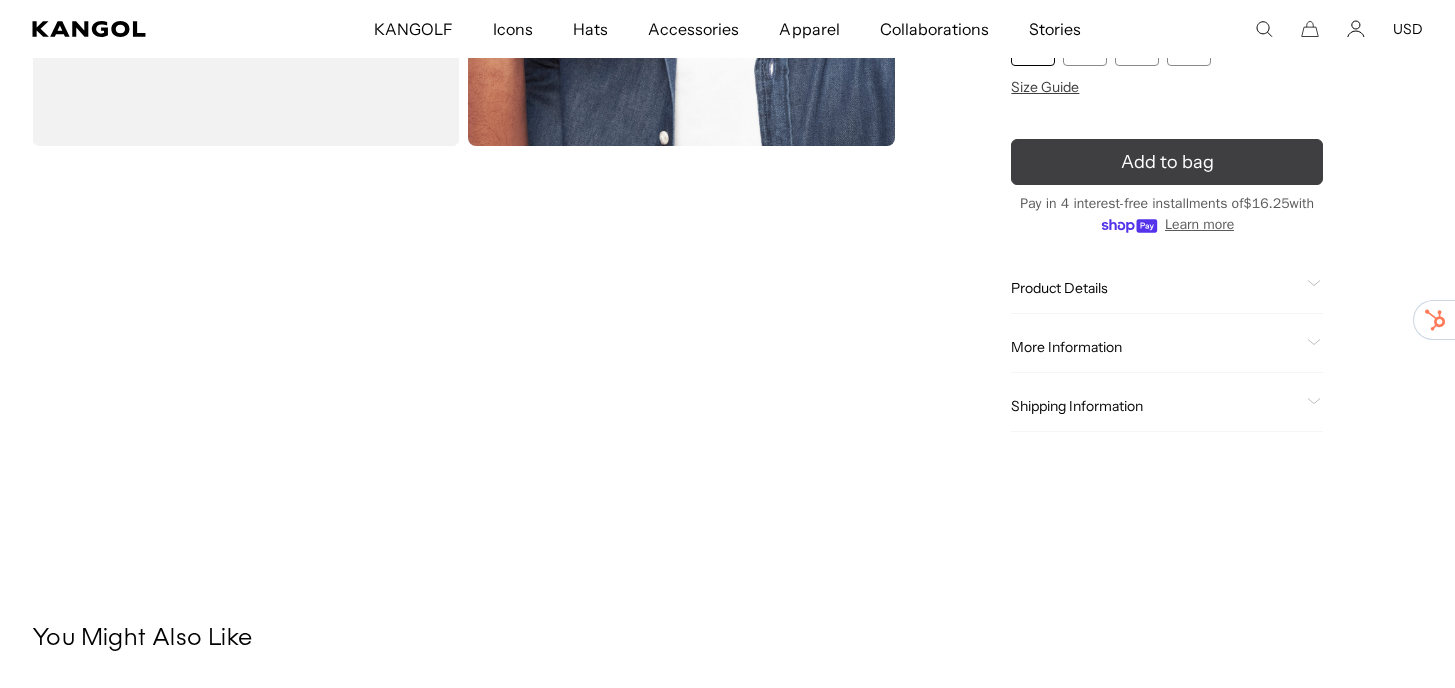 click on "Add to bag" at bounding box center (1167, 162) 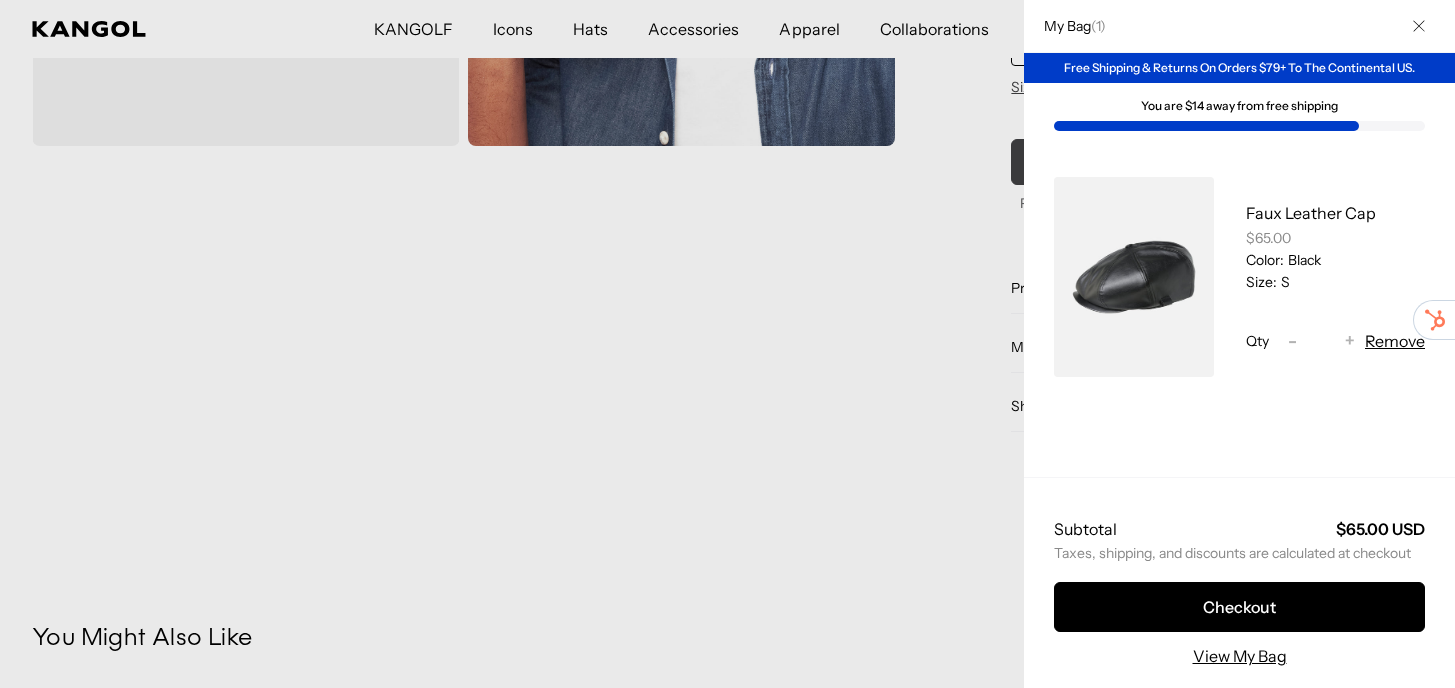 scroll, scrollTop: 0, scrollLeft: 0, axis: both 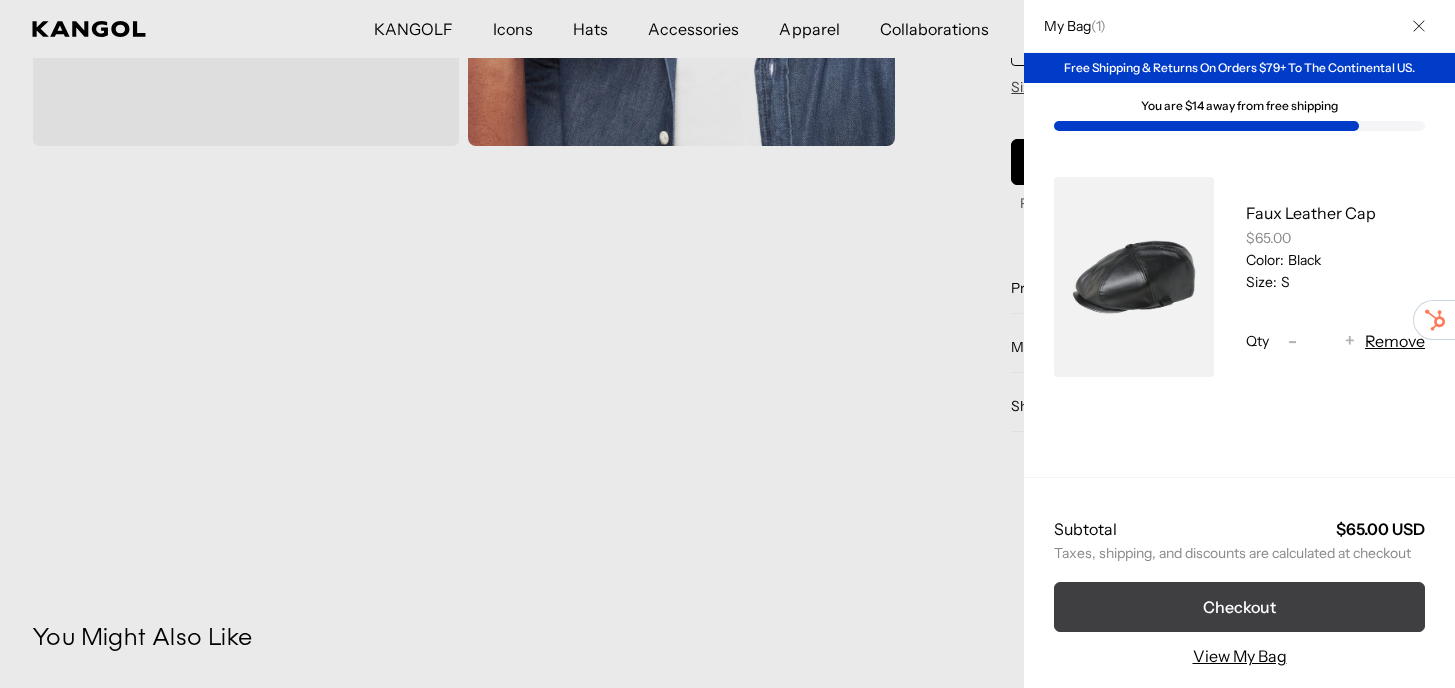 click on "Checkout" at bounding box center (1239, 607) 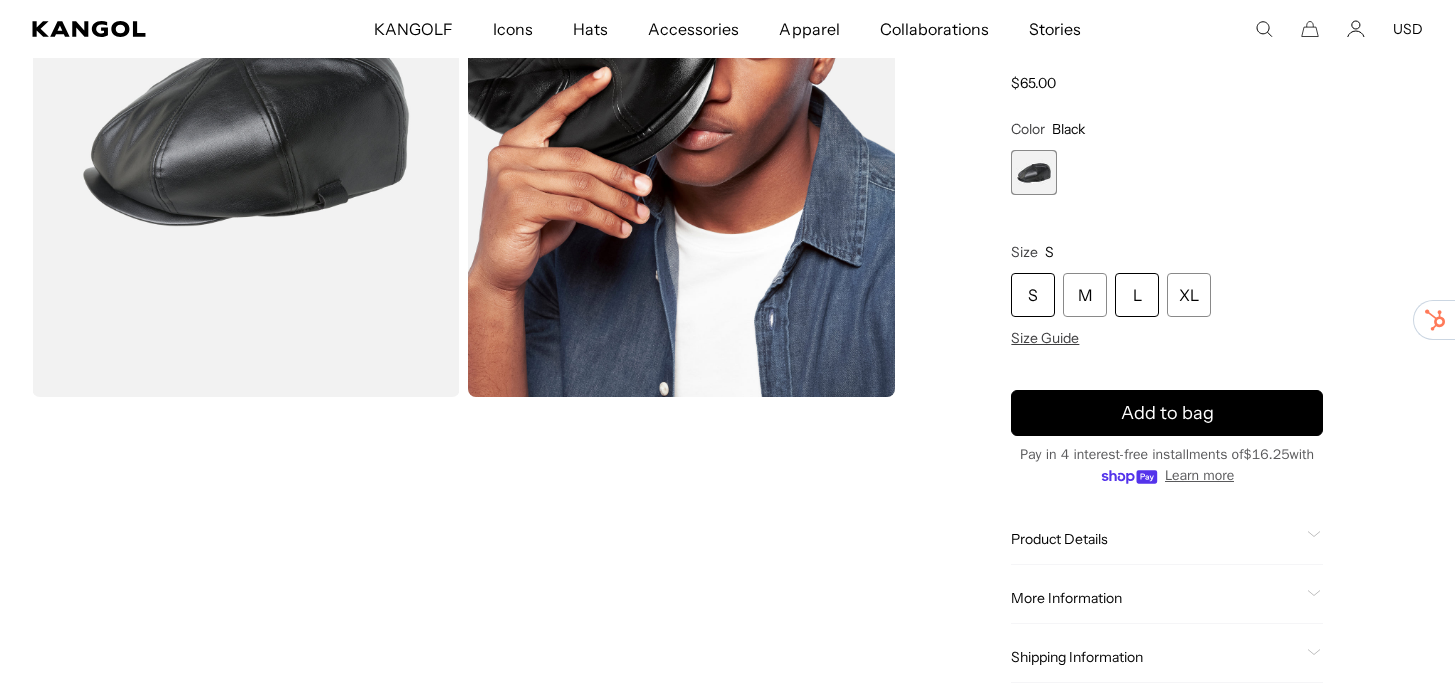 scroll, scrollTop: 0, scrollLeft: 0, axis: both 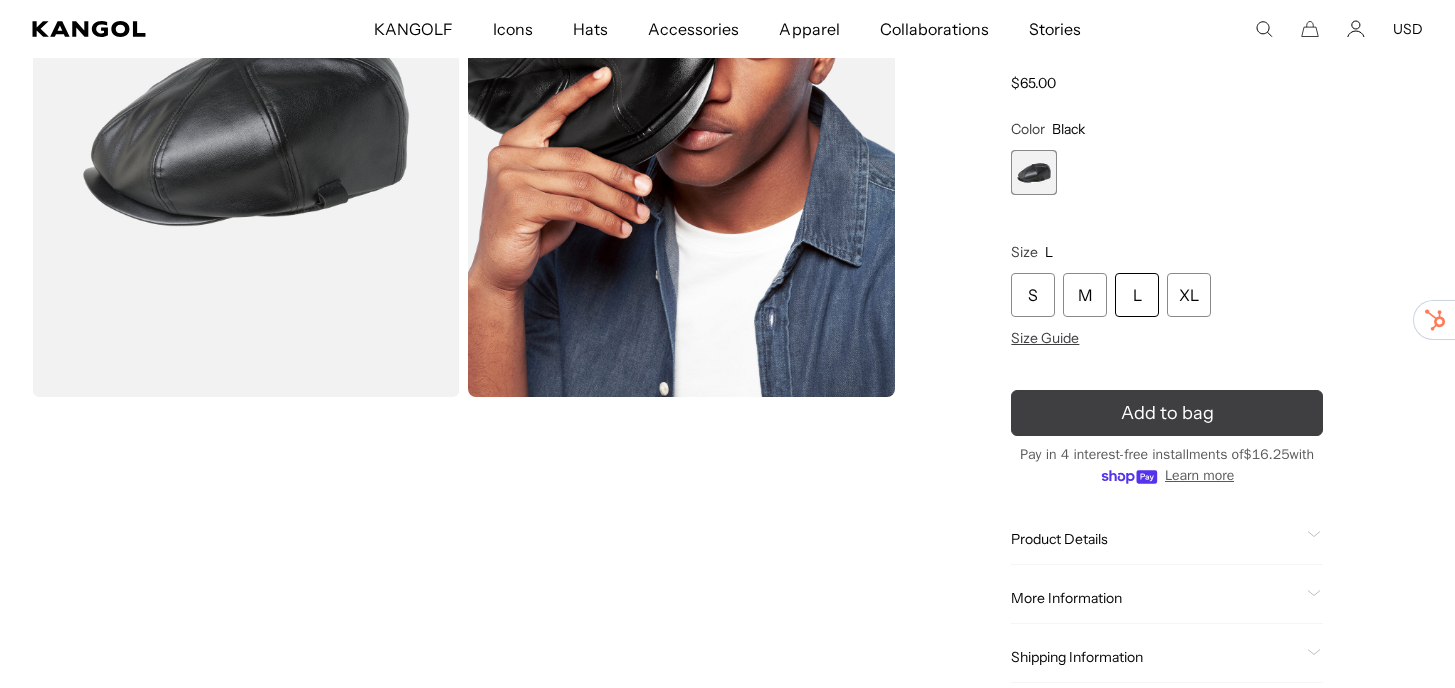 click 